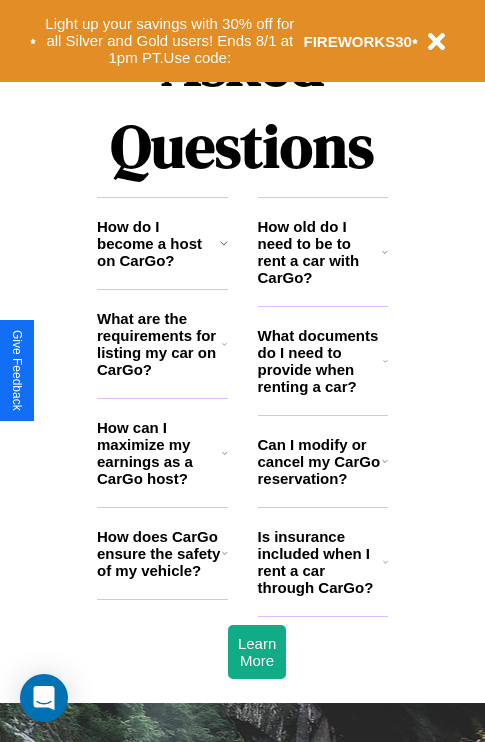 scroll, scrollTop: 2423, scrollLeft: 0, axis: vertical 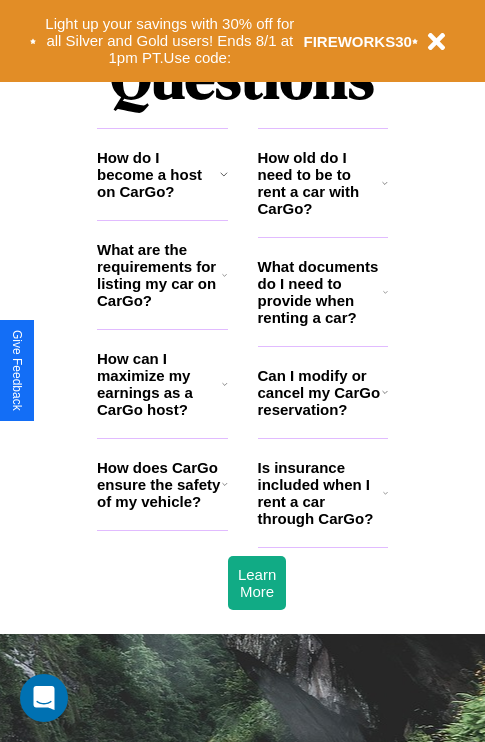 click 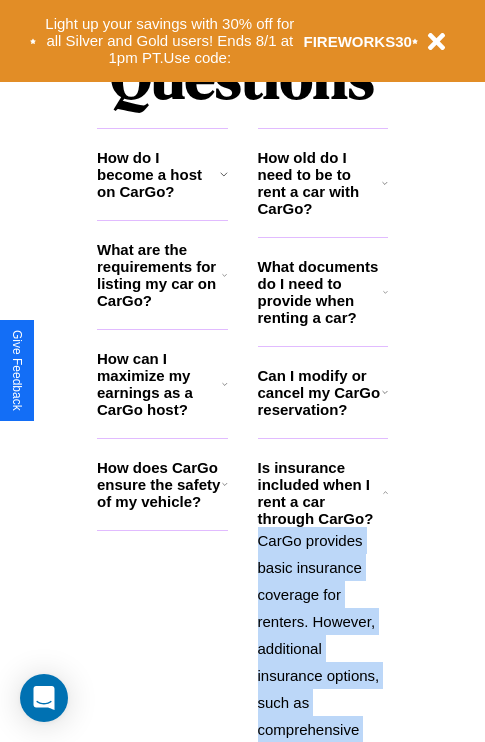 click 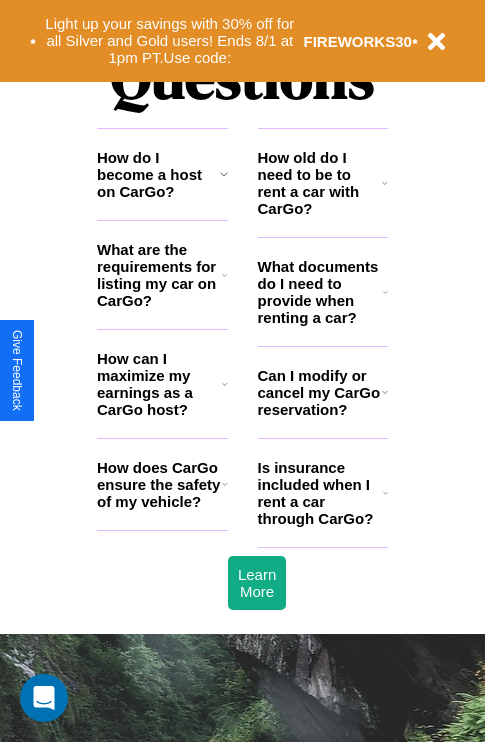click on "What documents do I need to provide when renting a car?" at bounding box center [321, 292] 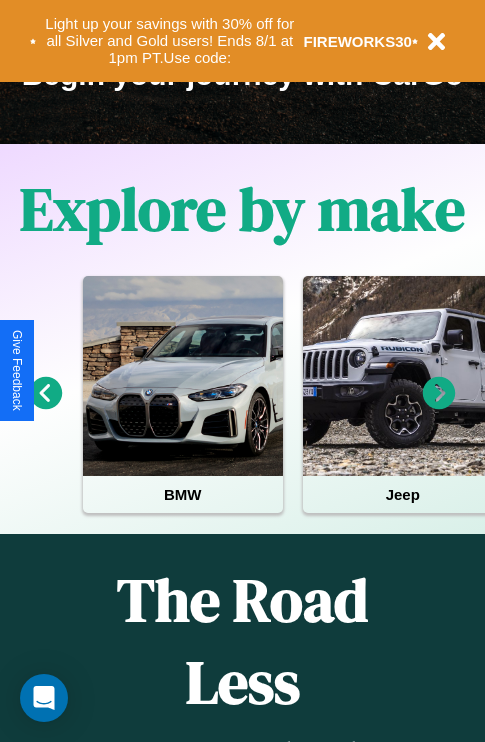 scroll, scrollTop: 308, scrollLeft: 0, axis: vertical 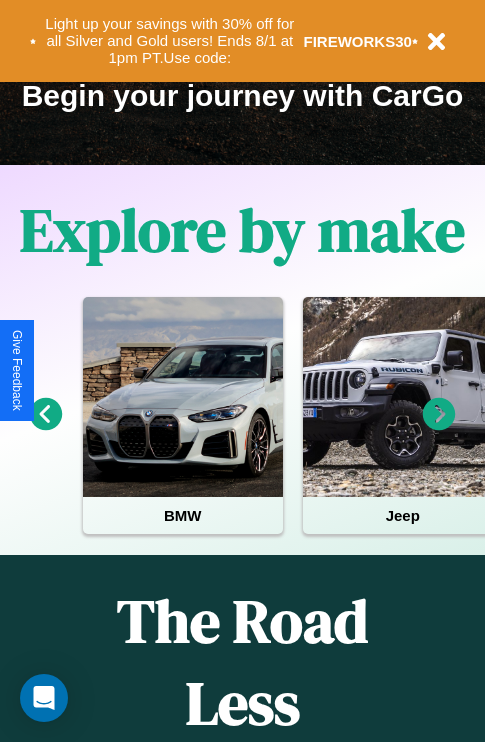 click 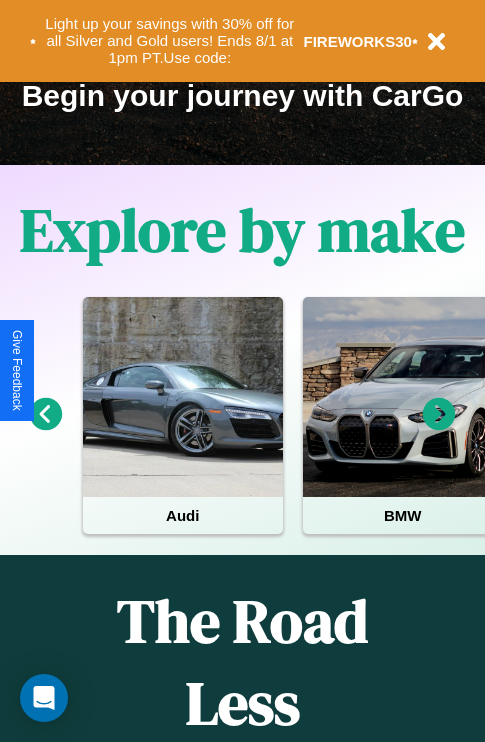 click 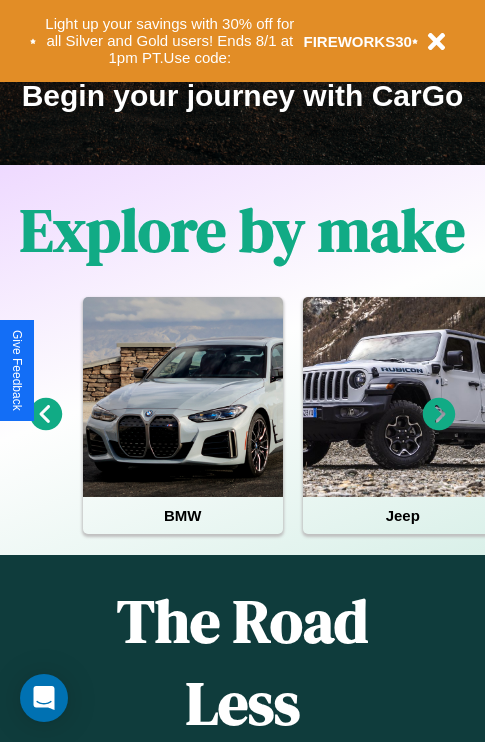 click 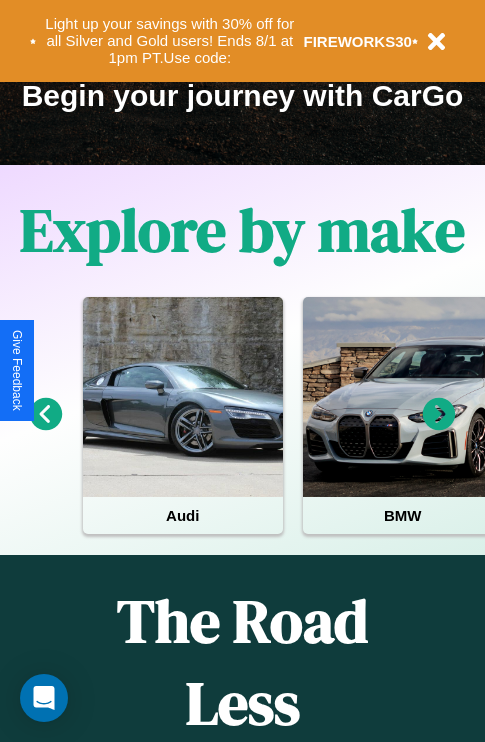 click 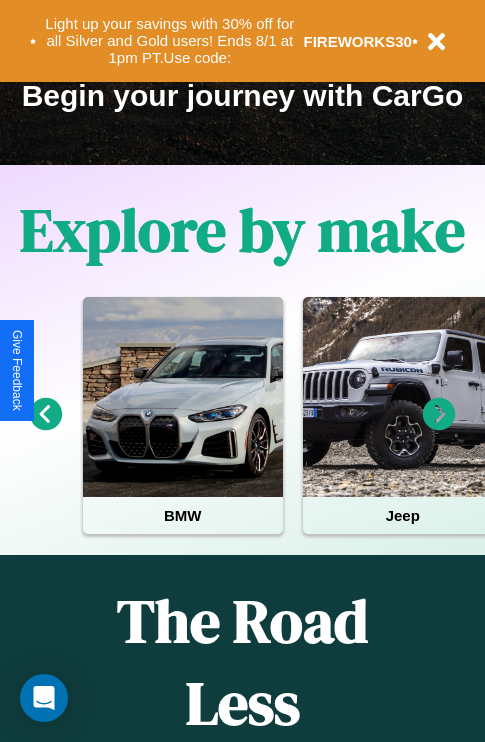 click 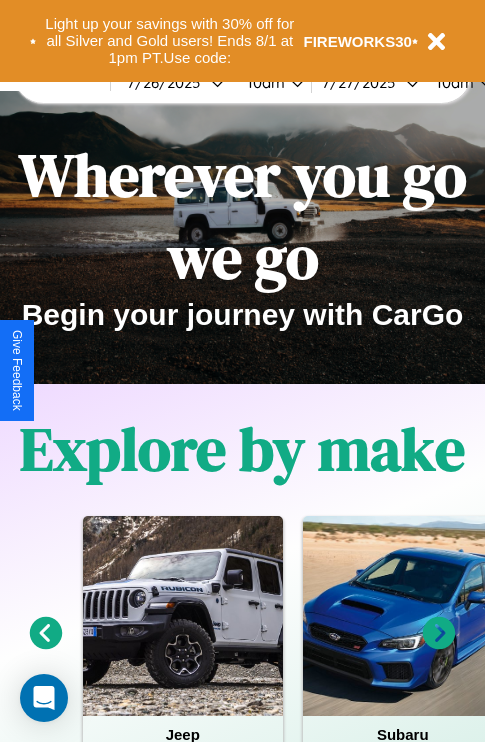 scroll, scrollTop: 0, scrollLeft: 0, axis: both 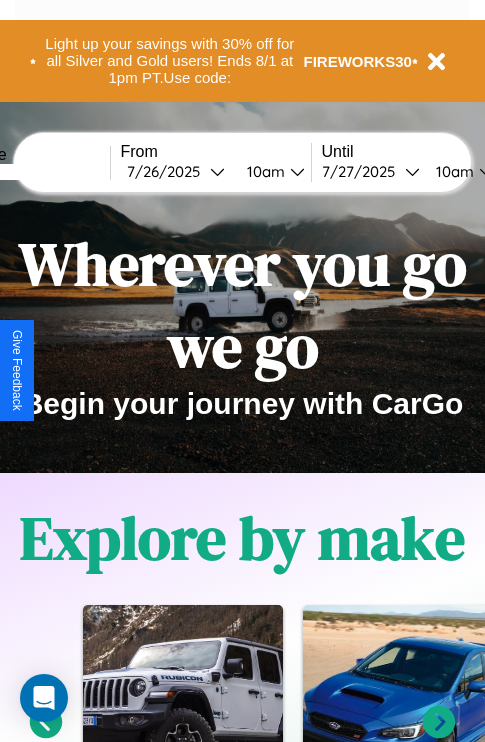 click at bounding box center [35, 172] 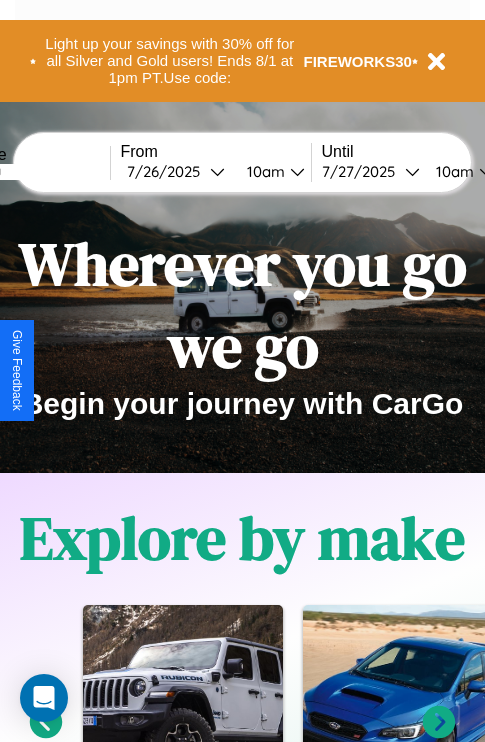 type on "*******" 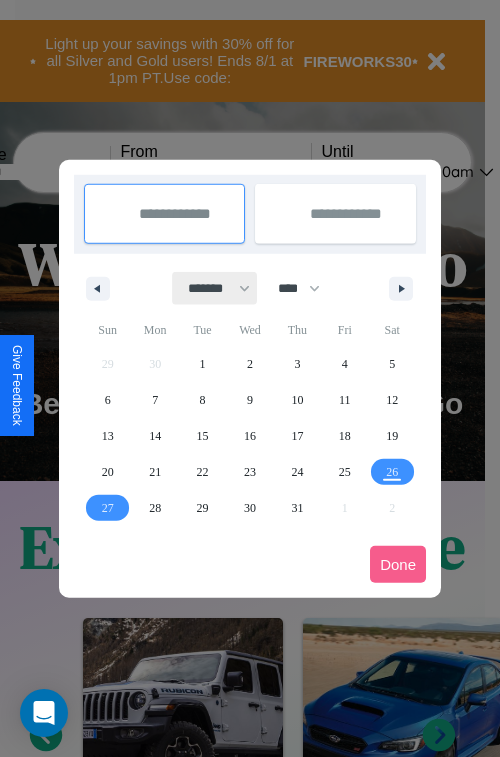 click on "******* ******** ***** ***** *** **** **** ****** ********* ******* ******** ********" at bounding box center (215, 288) 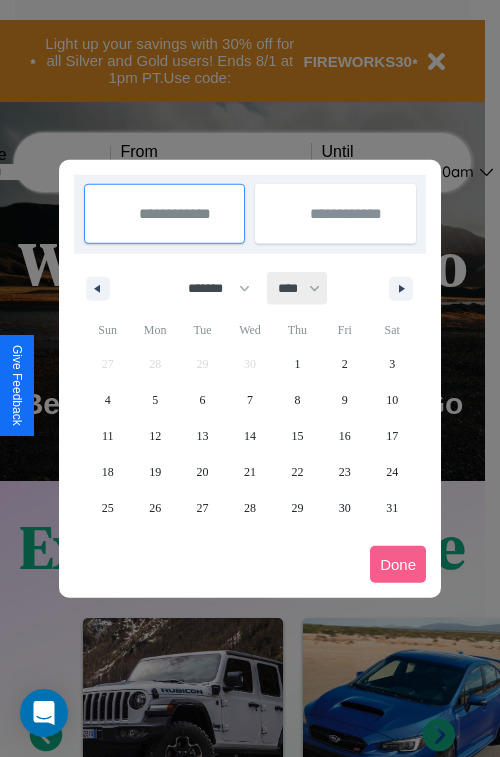 click on "**** **** **** **** **** **** **** **** **** **** **** **** **** **** **** **** **** **** **** **** **** **** **** **** **** **** **** **** **** **** **** **** **** **** **** **** **** **** **** **** **** **** **** **** **** **** **** **** **** **** **** **** **** **** **** **** **** **** **** **** **** **** **** **** **** **** **** **** **** **** **** **** **** **** **** **** **** **** **** **** **** **** **** **** **** **** **** **** **** **** **** **** **** **** **** **** **** **** **** **** **** **** **** **** **** **** **** **** **** **** **** **** **** **** **** **** **** **** **** **** ****" at bounding box center (298, 288) 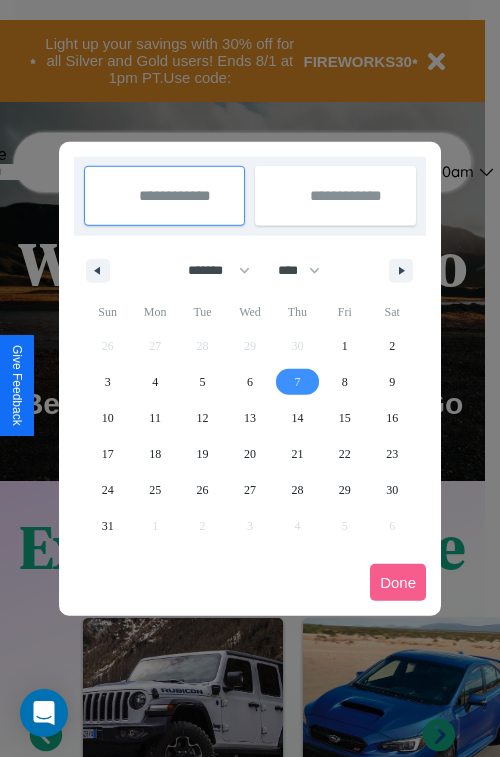 click on "7" at bounding box center [297, 382] 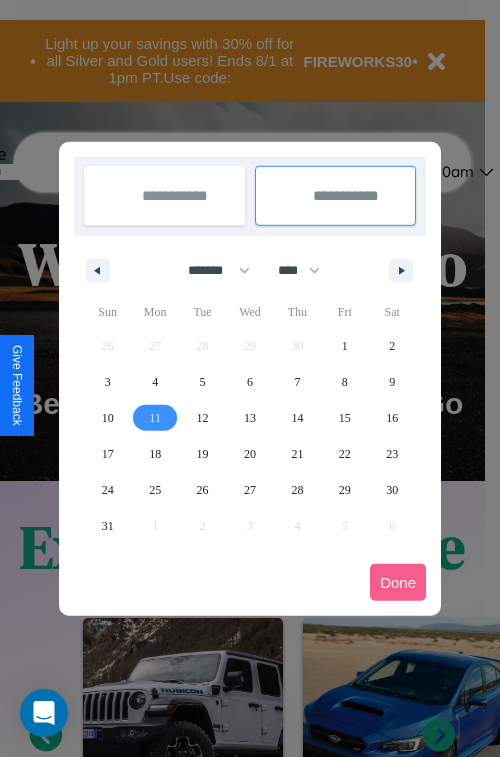 click on "11" at bounding box center [155, 418] 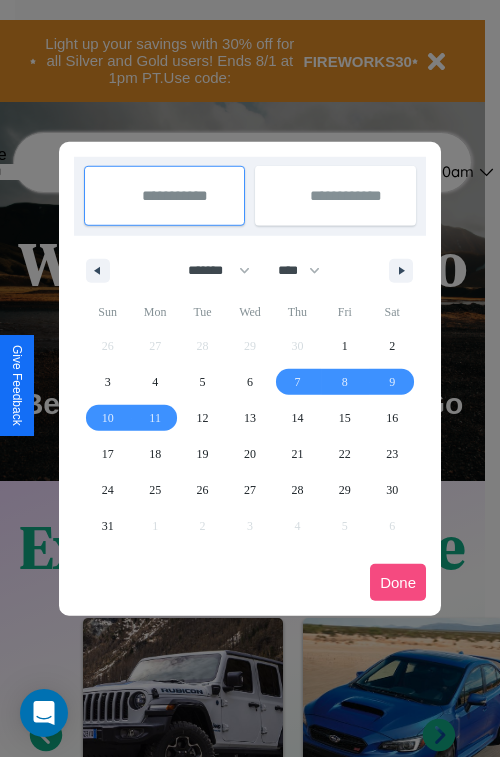 click on "Done" at bounding box center [398, 582] 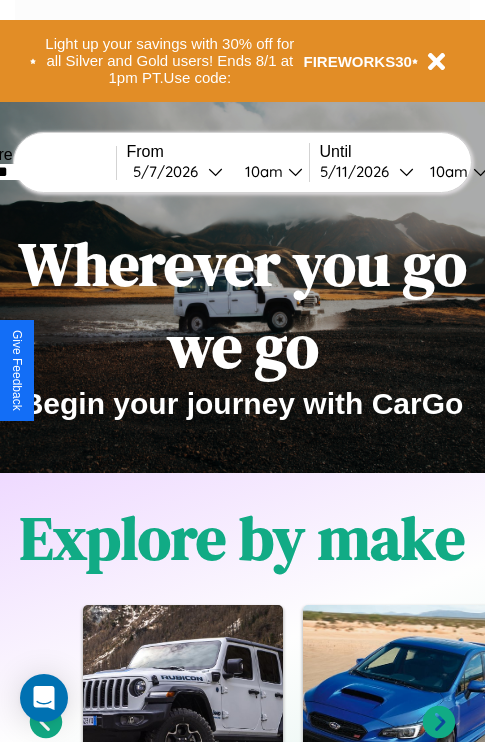 click on "10am" at bounding box center (261, 171) 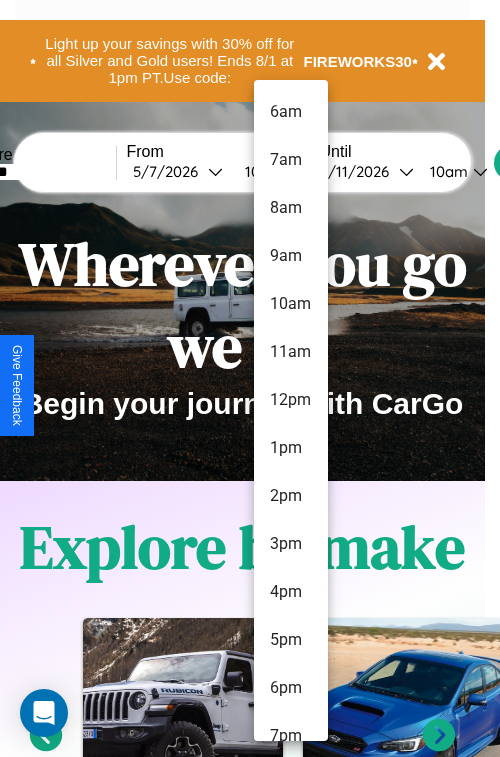 click on "11am" at bounding box center [291, 352] 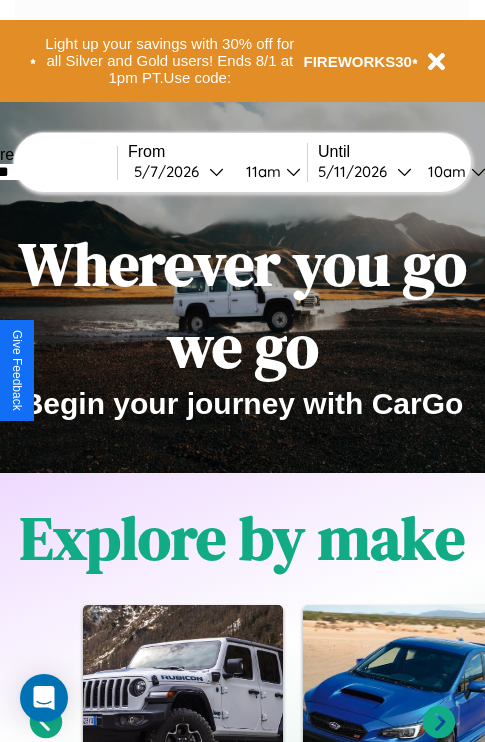 click on "10am" at bounding box center (444, 171) 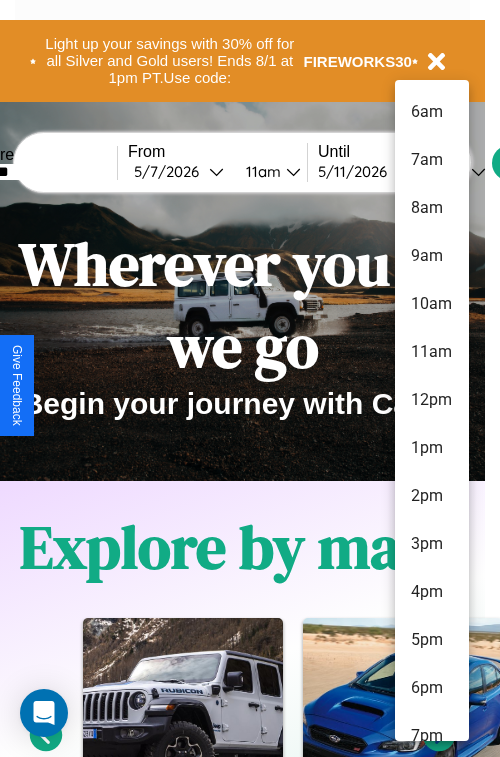 click on "8am" at bounding box center [432, 208] 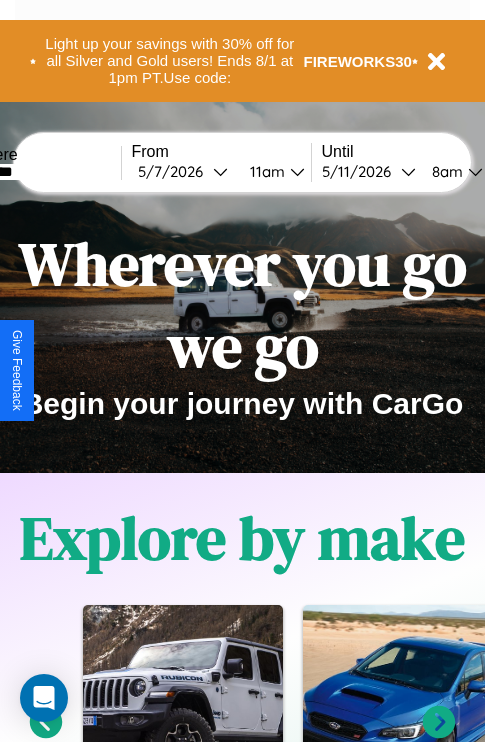 scroll, scrollTop: 0, scrollLeft: 65, axis: horizontal 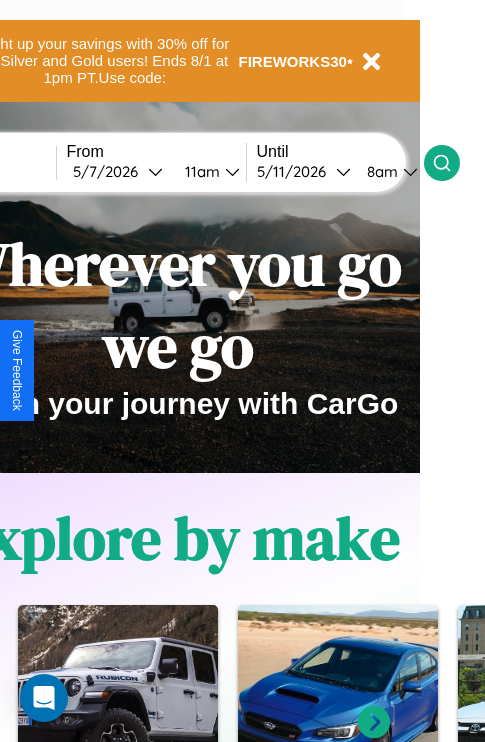 click 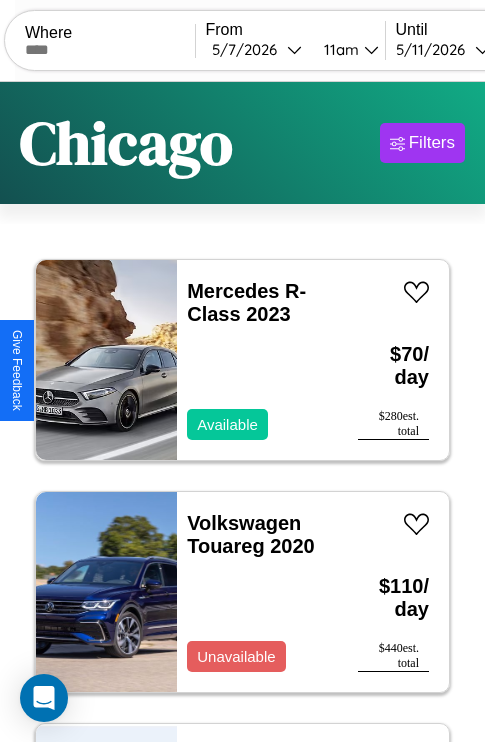 scroll, scrollTop: 95, scrollLeft: 0, axis: vertical 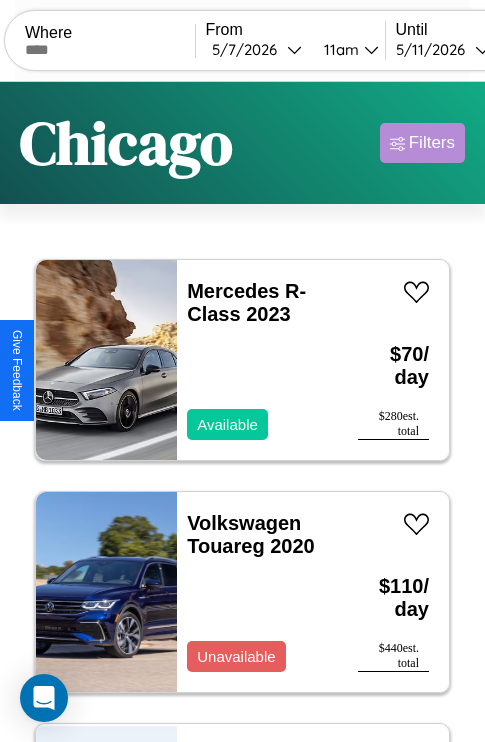 click on "Filters" at bounding box center (432, 143) 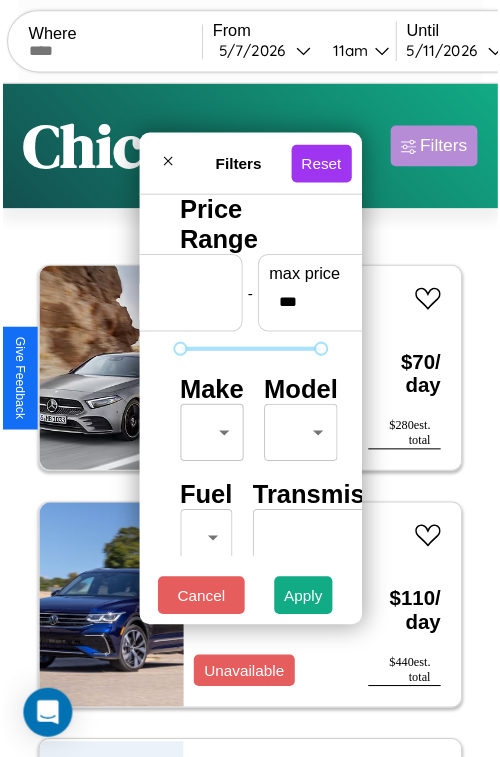 scroll, scrollTop: 59, scrollLeft: 0, axis: vertical 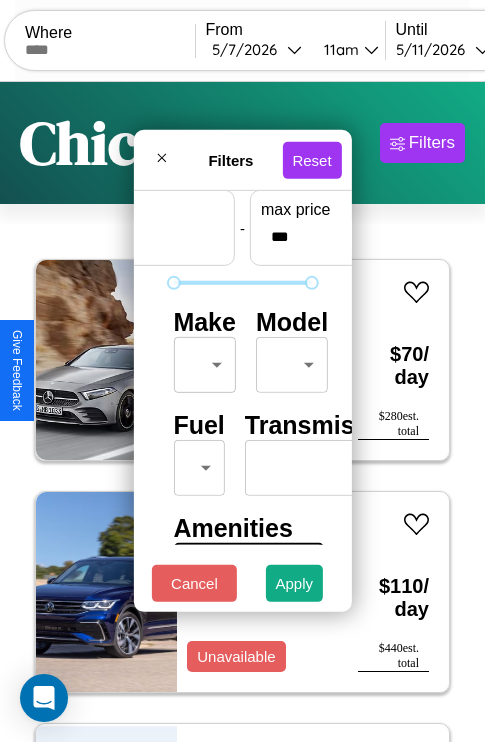 click on "CarGo Where From [DATE] [TIME] Until [DATE] [TIME] Become a Host Login Sign Up [CITY] Filters 17  cars in this area These cars can be picked up in this city. Mercedes   R-Class   2023 Available $ 70  / day $ 280  est. total Volkswagen   Touareg   2020 Unavailable $ 110  / day $ 440  est. total Chevrolet   Express   2018 Available $ 100  / day $ 400  est. total Alfa Romeo   Stelvio   2021 Unavailable $ 150  / day $ 600  est. total Mercedes   GLS-Class   2018 Unavailable $ 70  / day $ 280  est. total Alfa Romeo   GTV6   2019 Available $ 80  / day $ 320  est. total Fiat   500   2022 Available $ 100  / day $ 400  est. total Lamborghini   Gallardo   2020 Available $ 200  / day $ 800  est. total Volkswagen   Arteon   2022 Available $ 170  / day $ 680  est. total Acura   SLX   2014 Available $ 210  / day $ 840  est. total Alfa Romeo   4C   2020 Available $ 130  / day $ 520  est. total Infiniti   M45   2020 Unavailable $ 130  / day $ 520  est. total Fiat   Ducato   2024 Available $ 40  / day $ 160 Hummer" at bounding box center (242, 412) 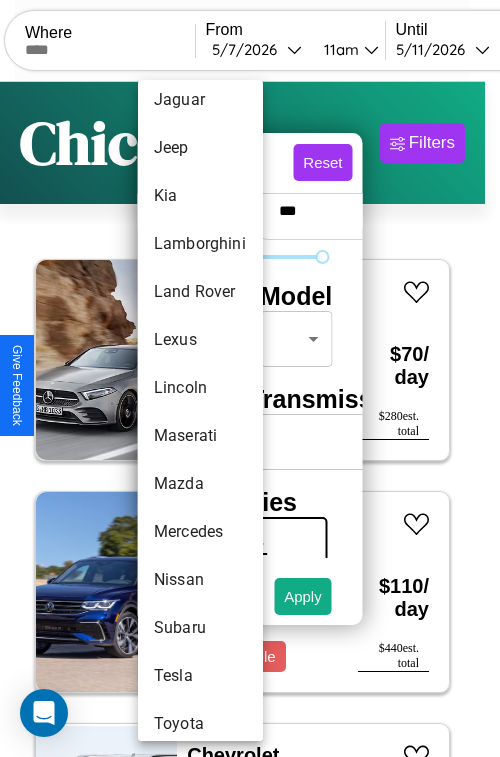 scroll, scrollTop: 998, scrollLeft: 0, axis: vertical 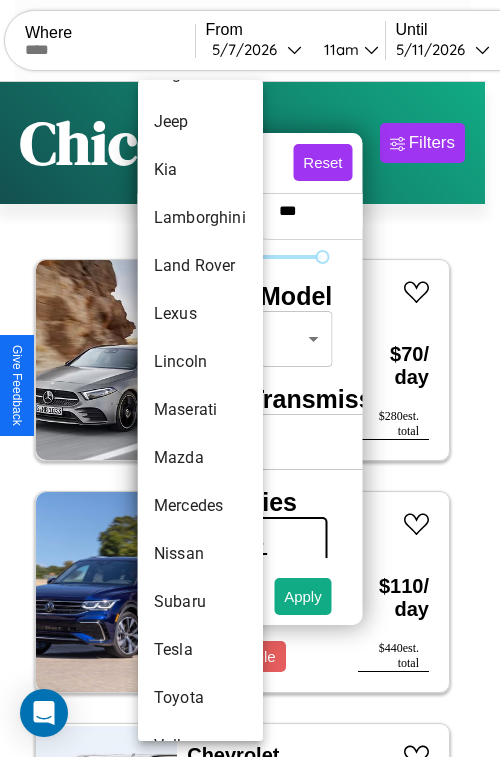 click on "Maserati" at bounding box center [200, 410] 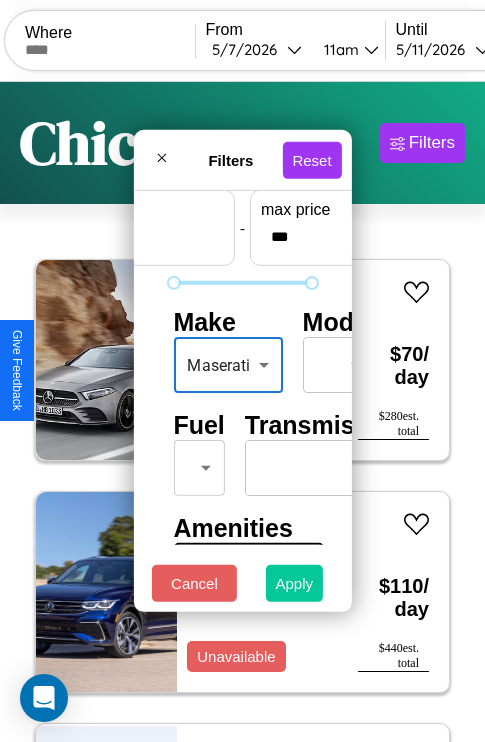 click on "Apply" at bounding box center [295, 583] 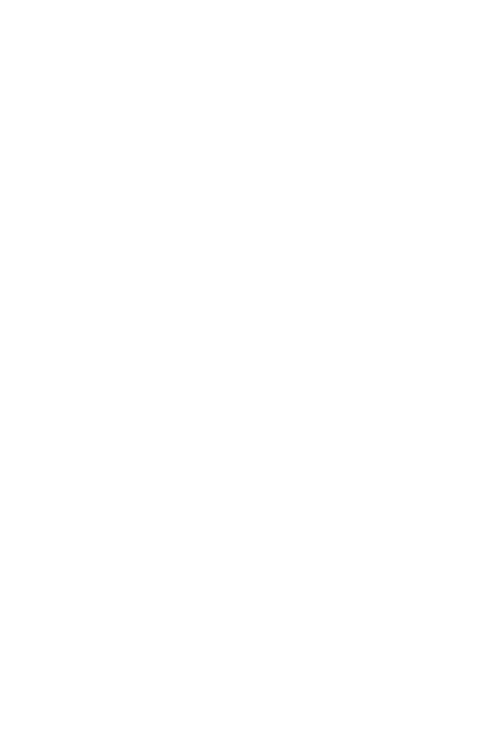 scroll, scrollTop: 0, scrollLeft: 0, axis: both 